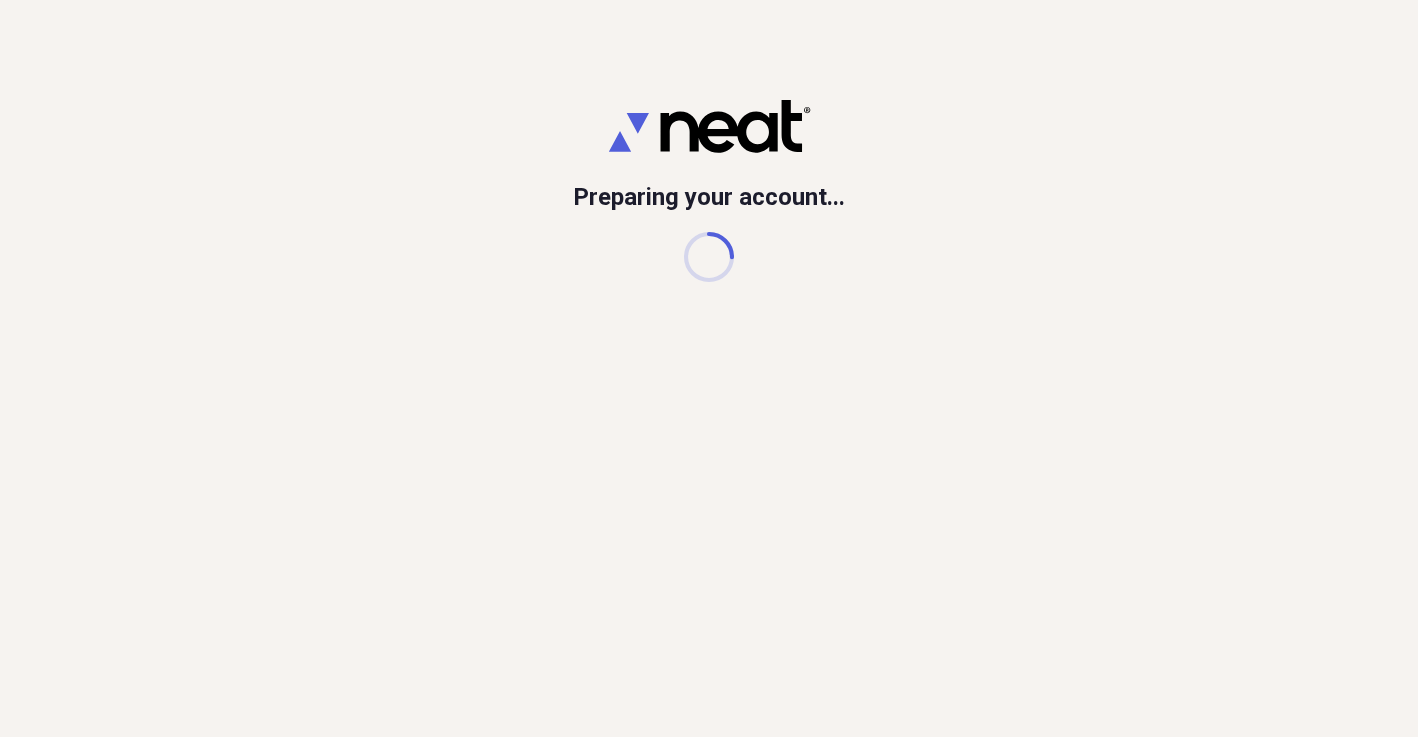 scroll, scrollTop: 0, scrollLeft: 0, axis: both 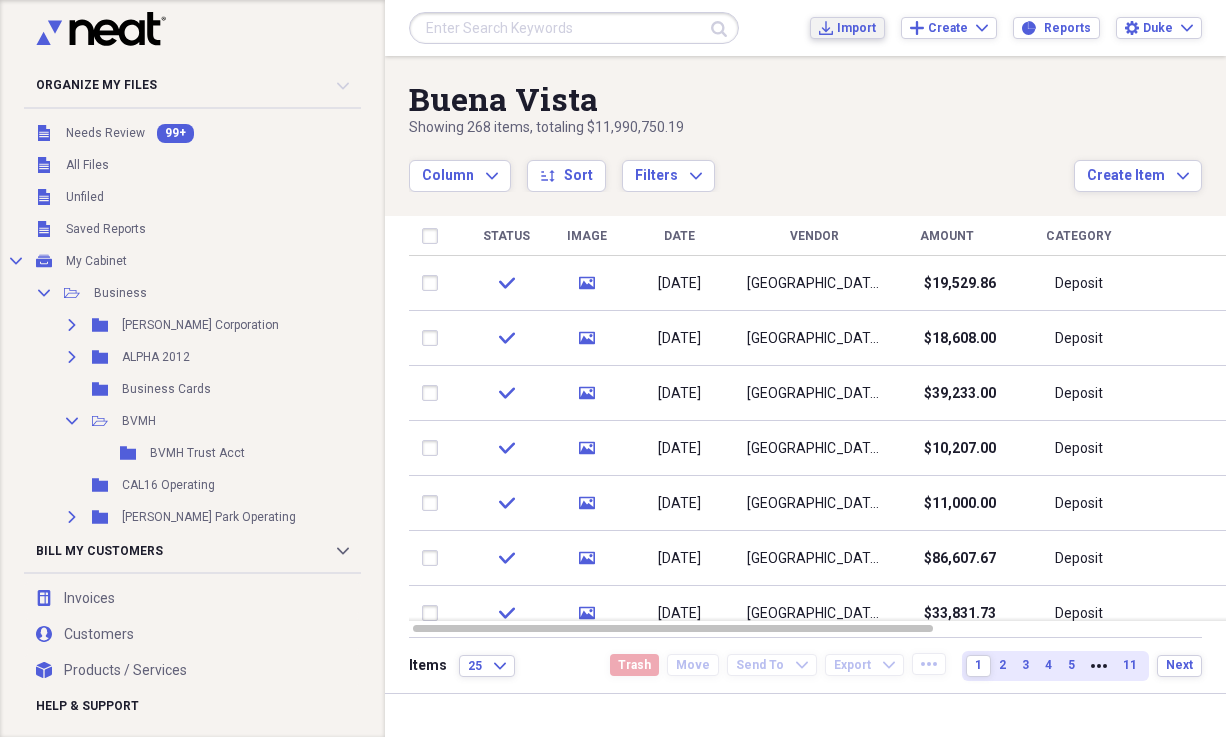 click on "Import" at bounding box center [856, 28] 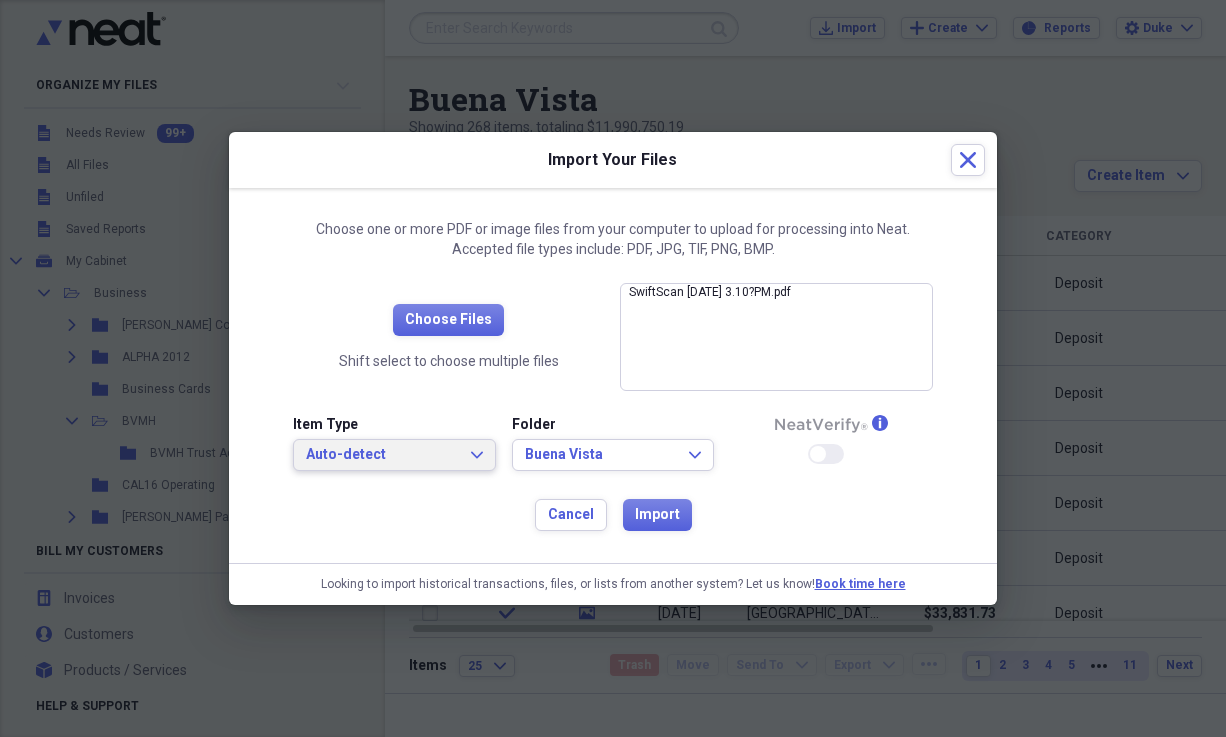 click on "Auto-detect Expand" at bounding box center (394, 455) 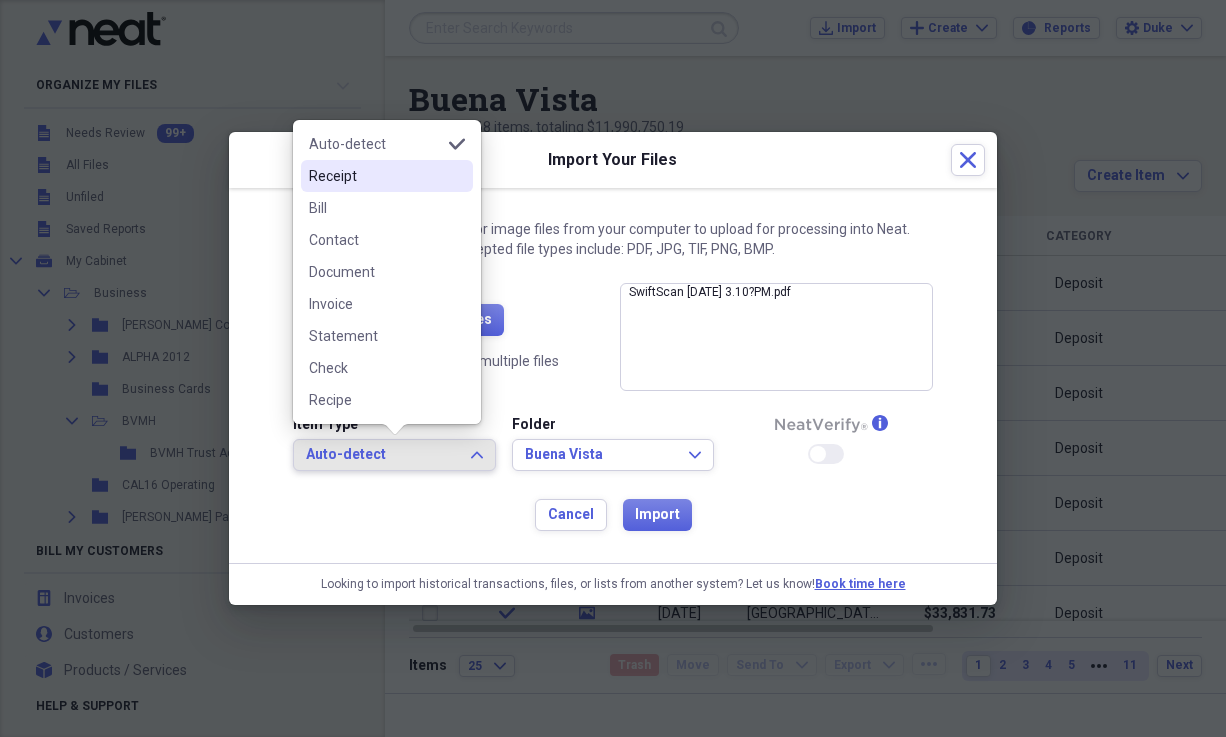 click on "Receipt" at bounding box center [375, 176] 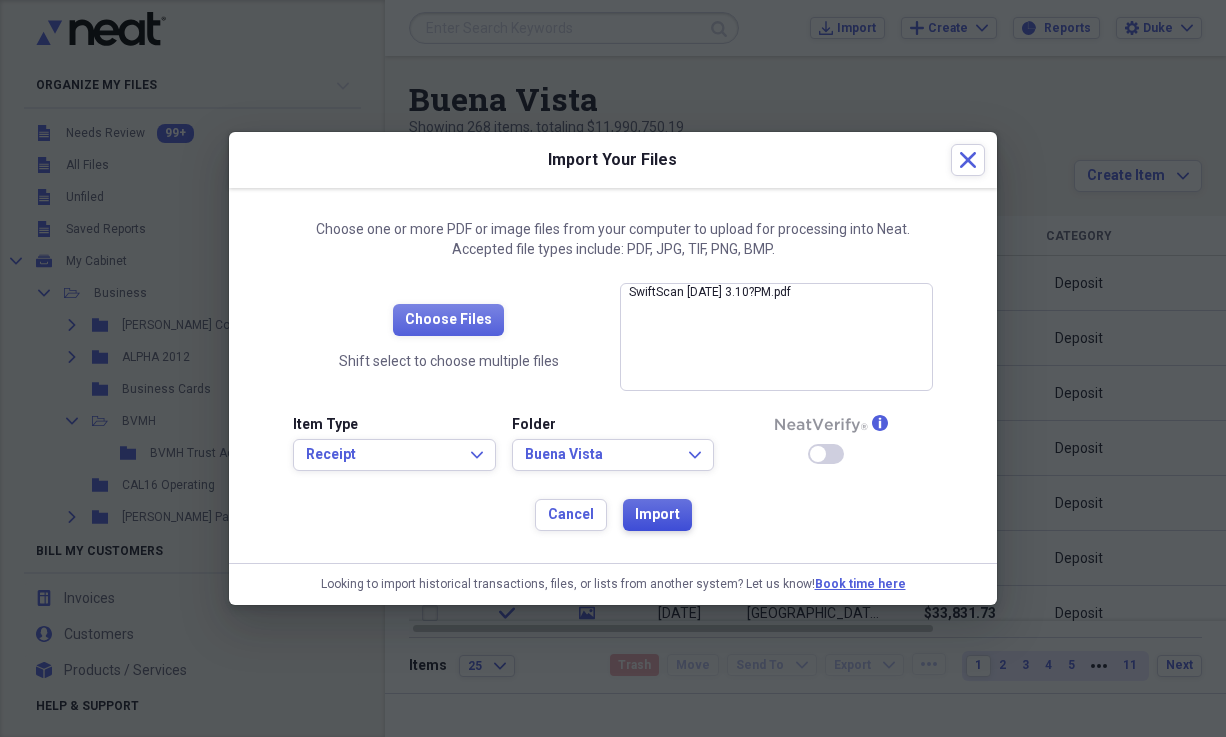 click on "Import" at bounding box center [657, 515] 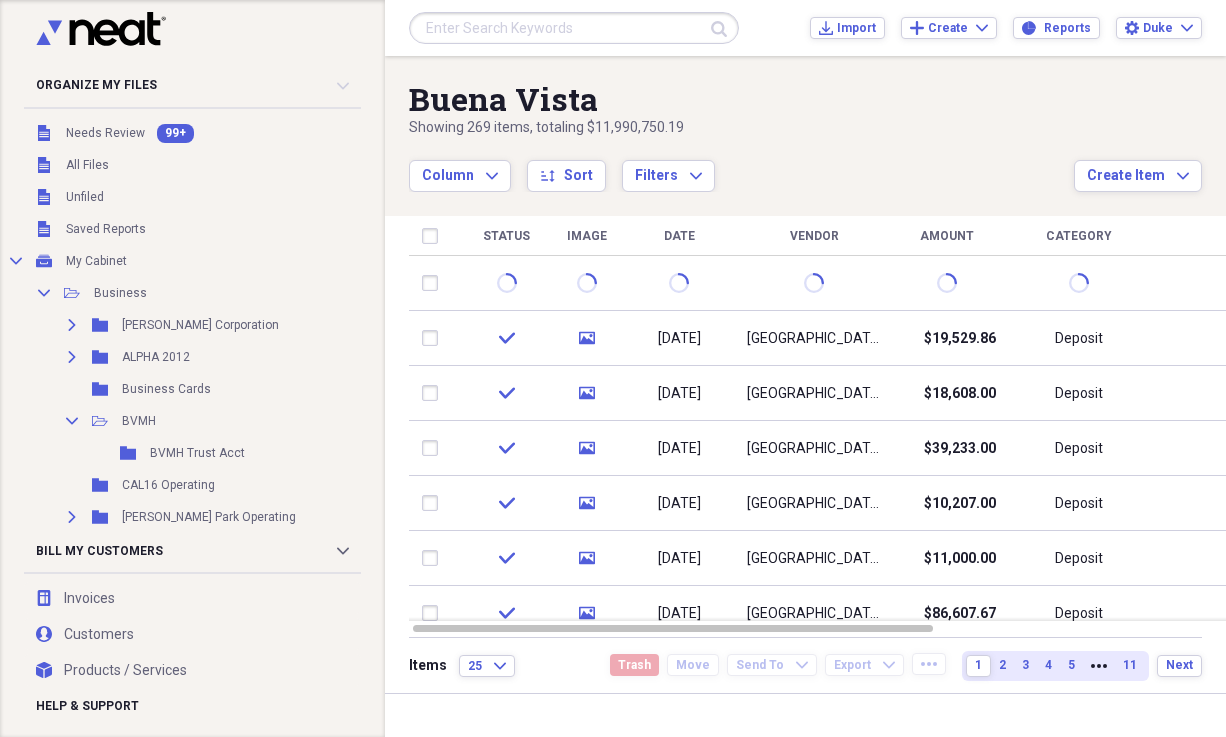 drag, startPoint x: 1219, startPoint y: 720, endPoint x: 1343, endPoint y: 691, distance: 127.345985 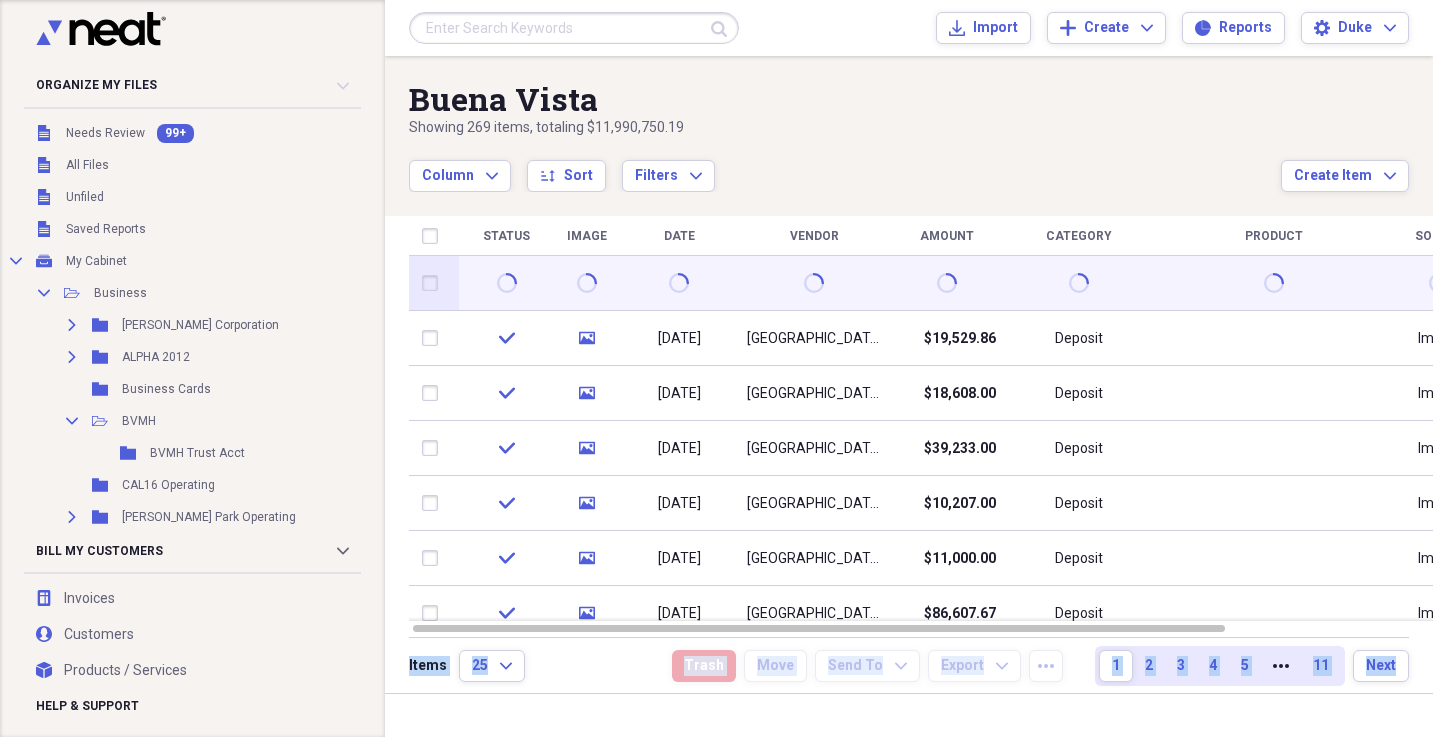 click at bounding box center [434, 283] 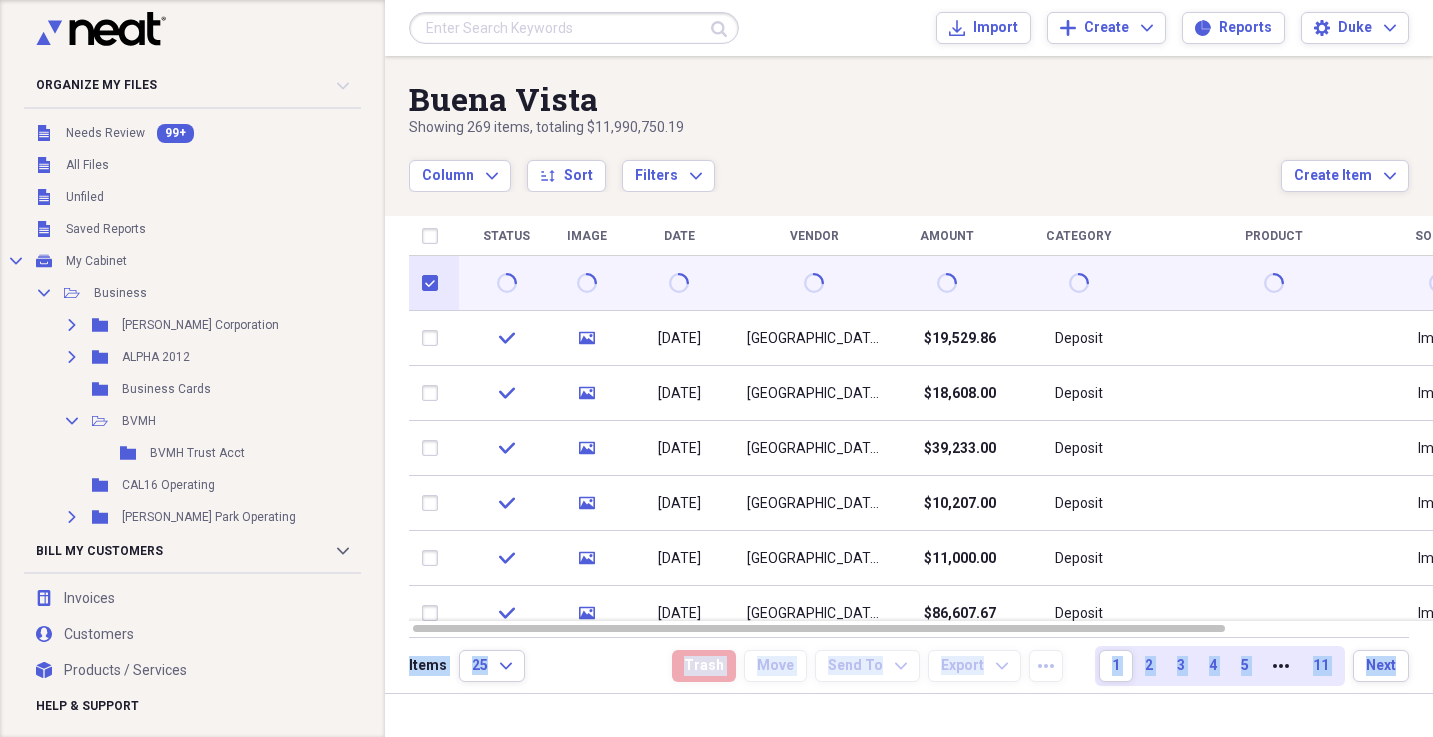 checkbox on "true" 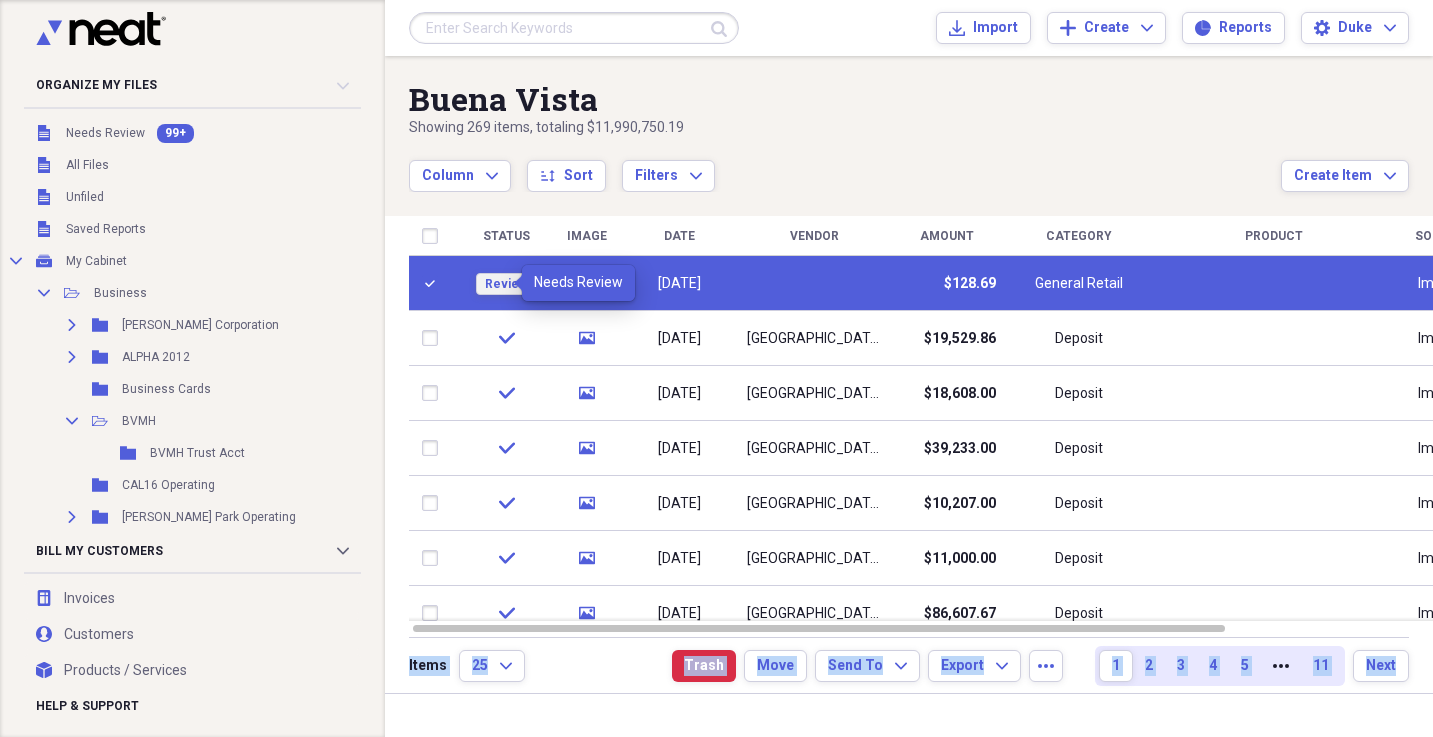 click on "Review" at bounding box center (506, 284) 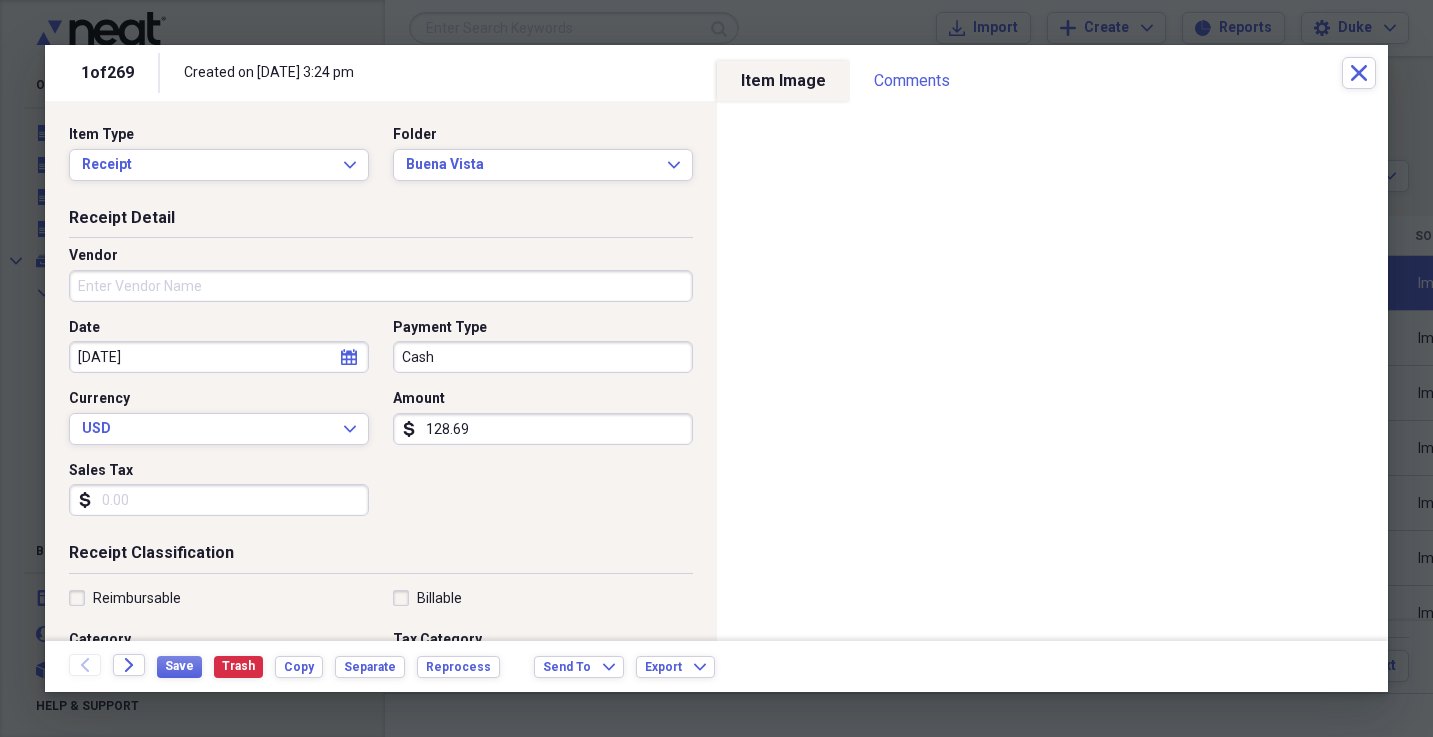 click on "Vendor" at bounding box center [381, 286] 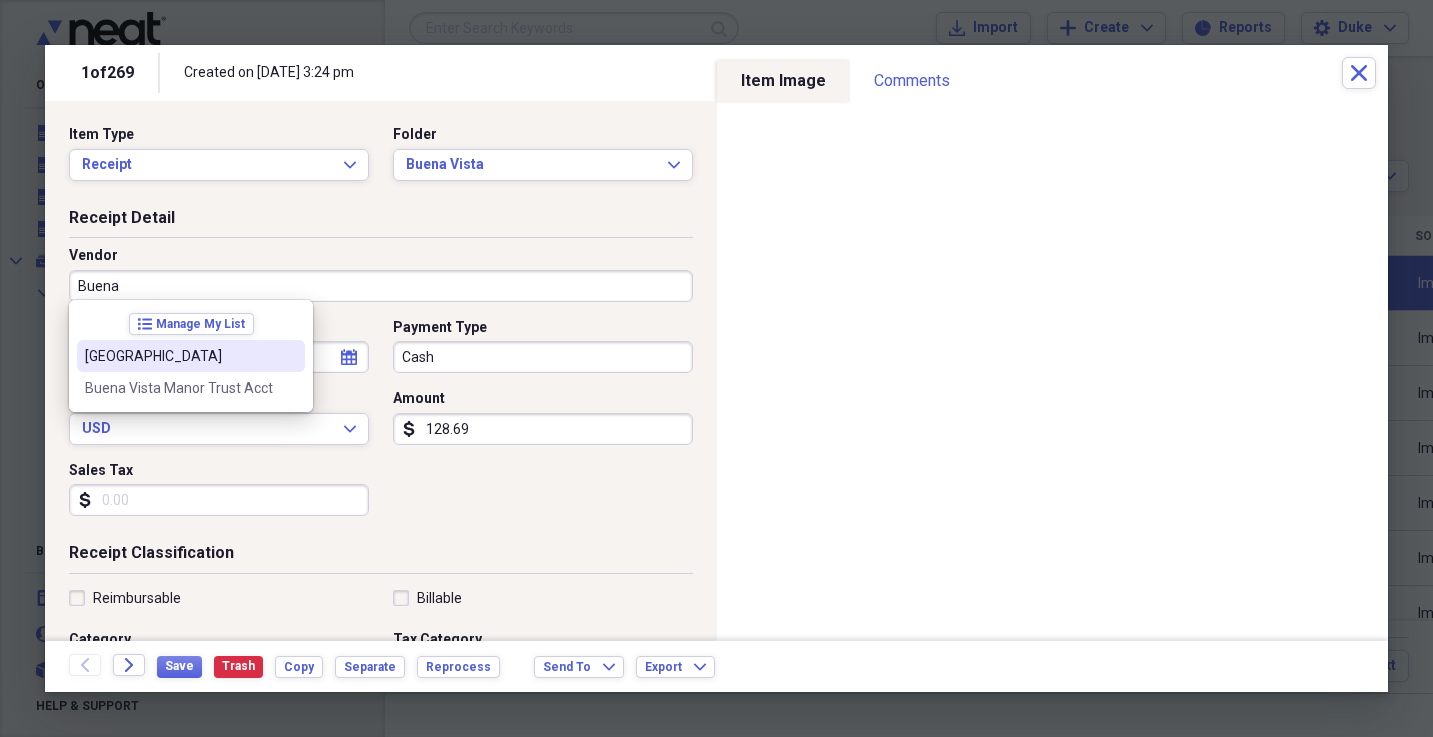 click on "[GEOGRAPHIC_DATA]" at bounding box center (179, 356) 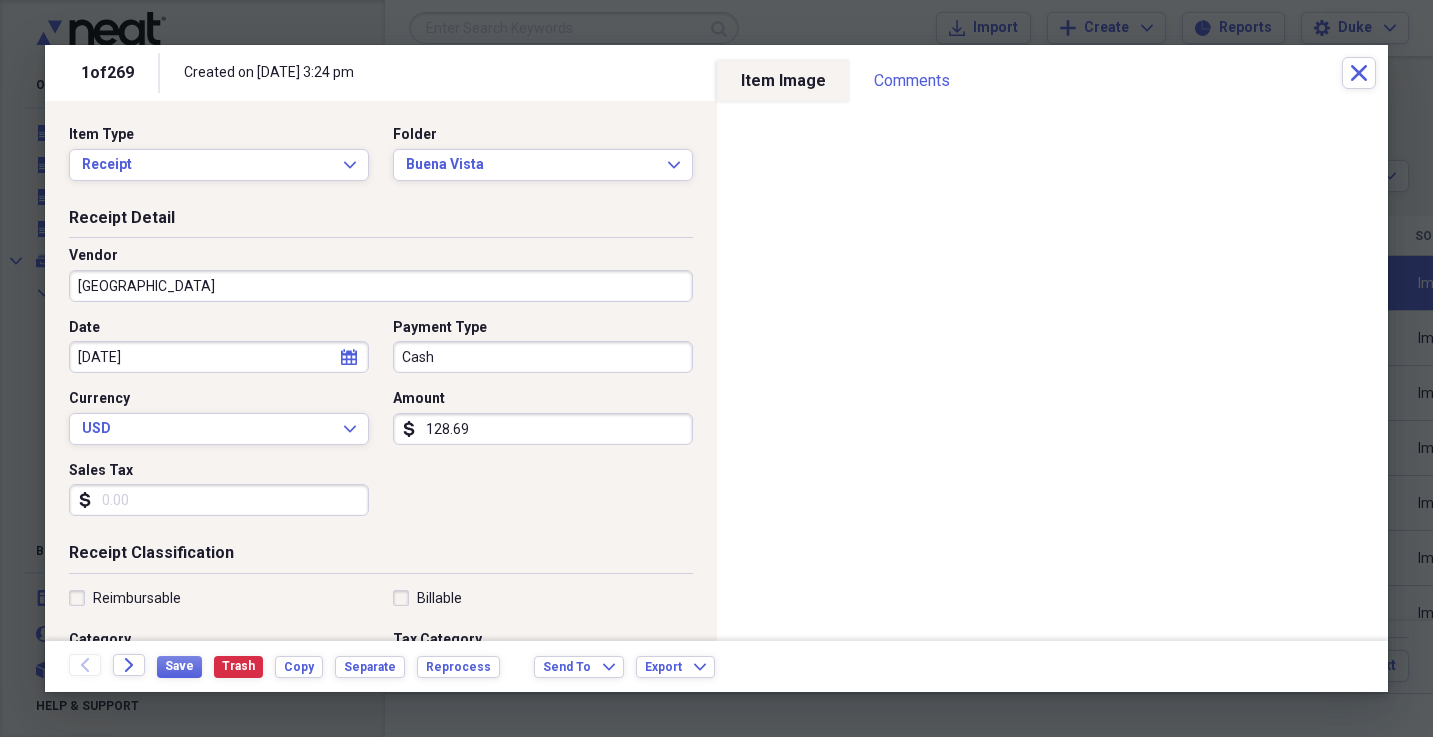 type on "Deposit" 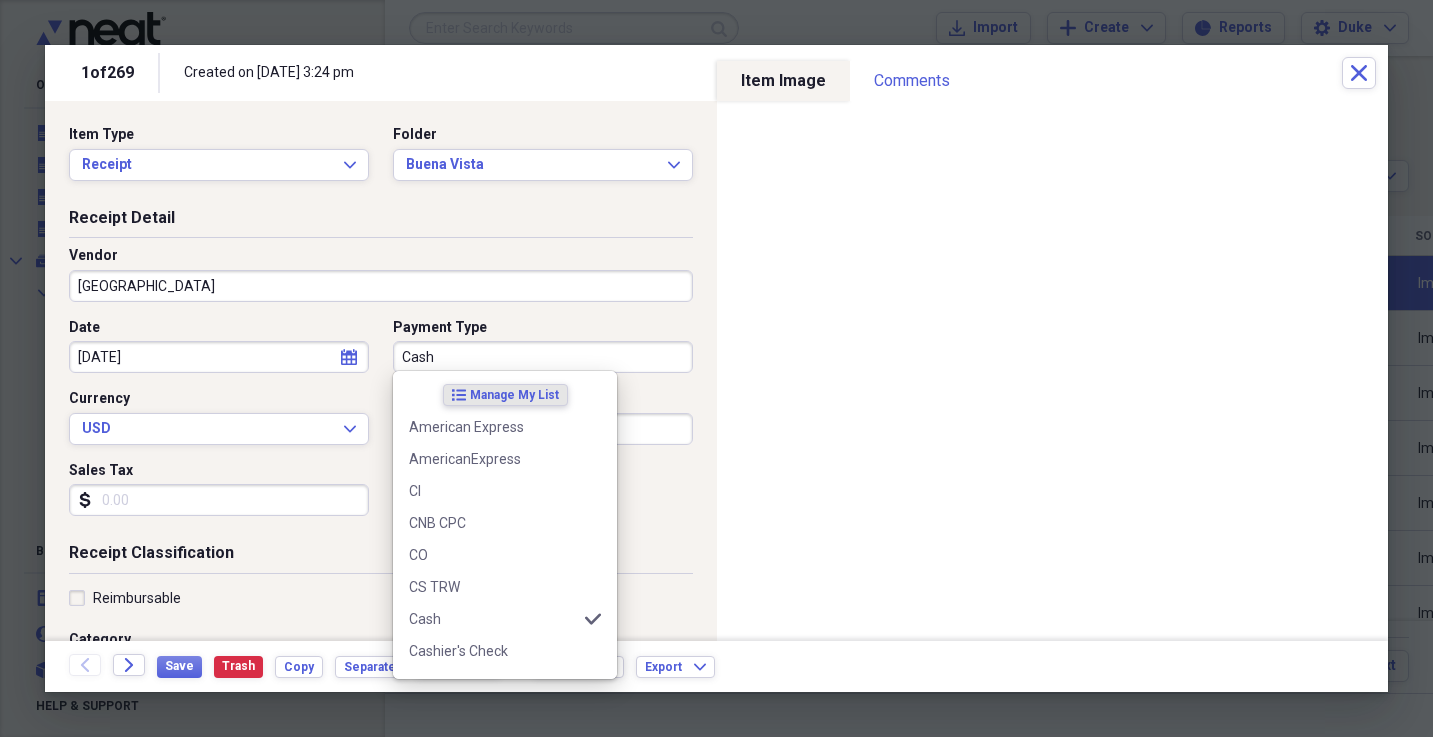 click on "Cash" at bounding box center [543, 357] 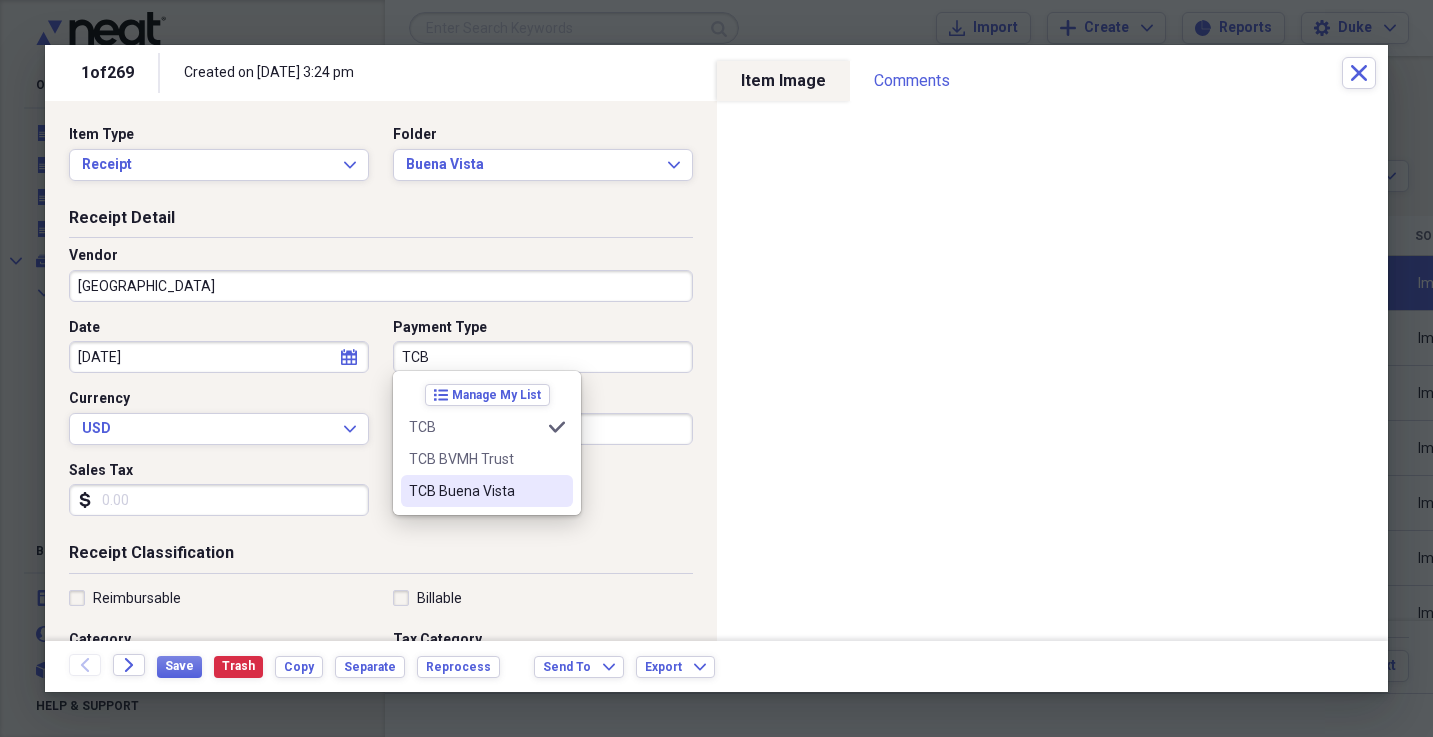 click on "TCB Buena Vista" at bounding box center (475, 491) 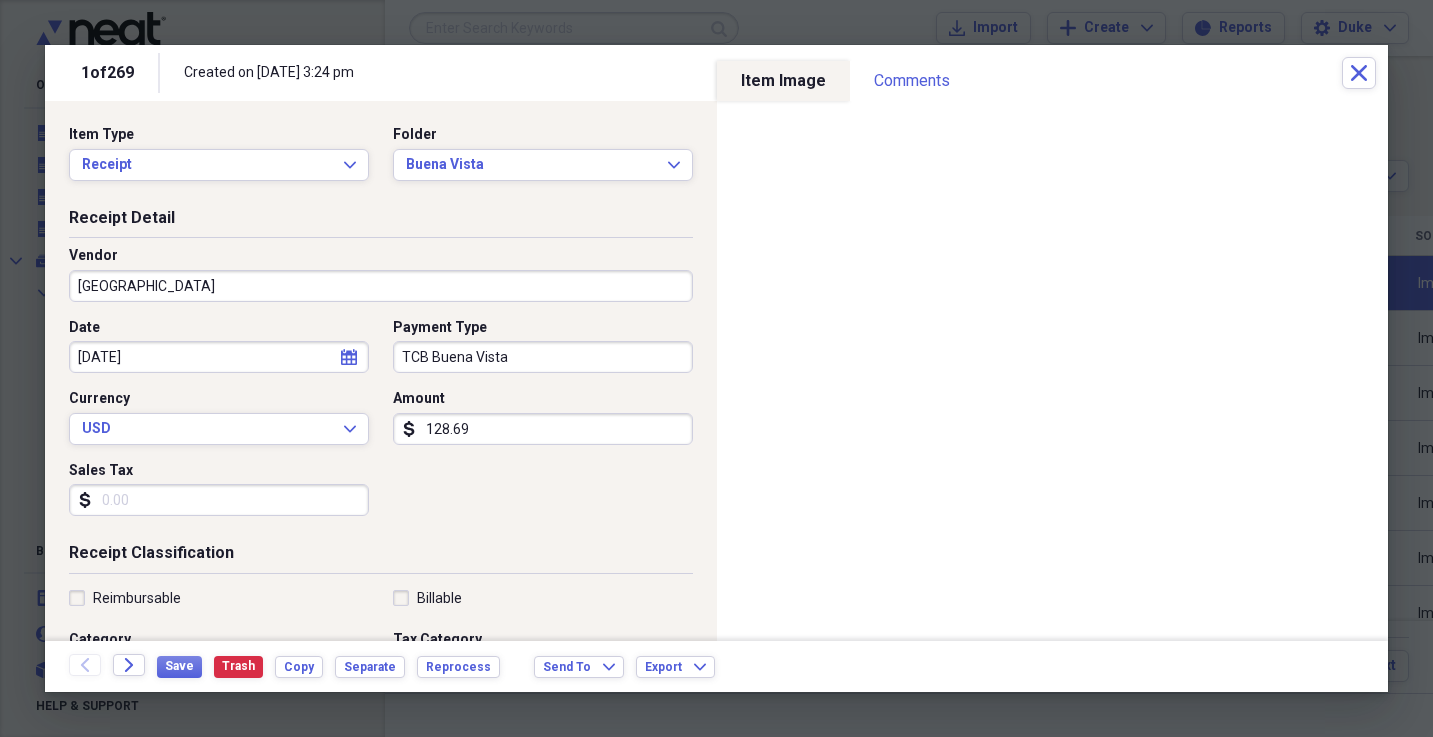click on "[DATE]" at bounding box center (219, 357) 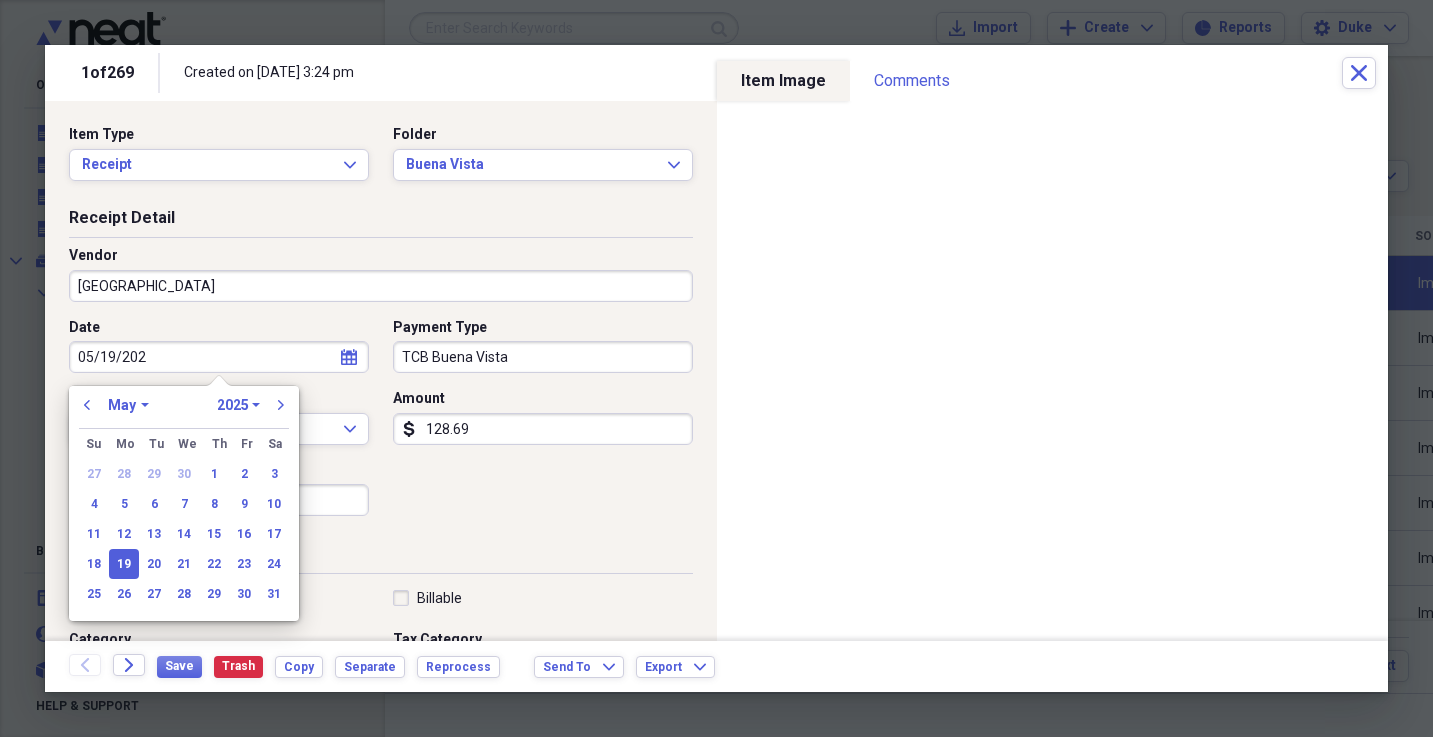 type on "[DATE]" 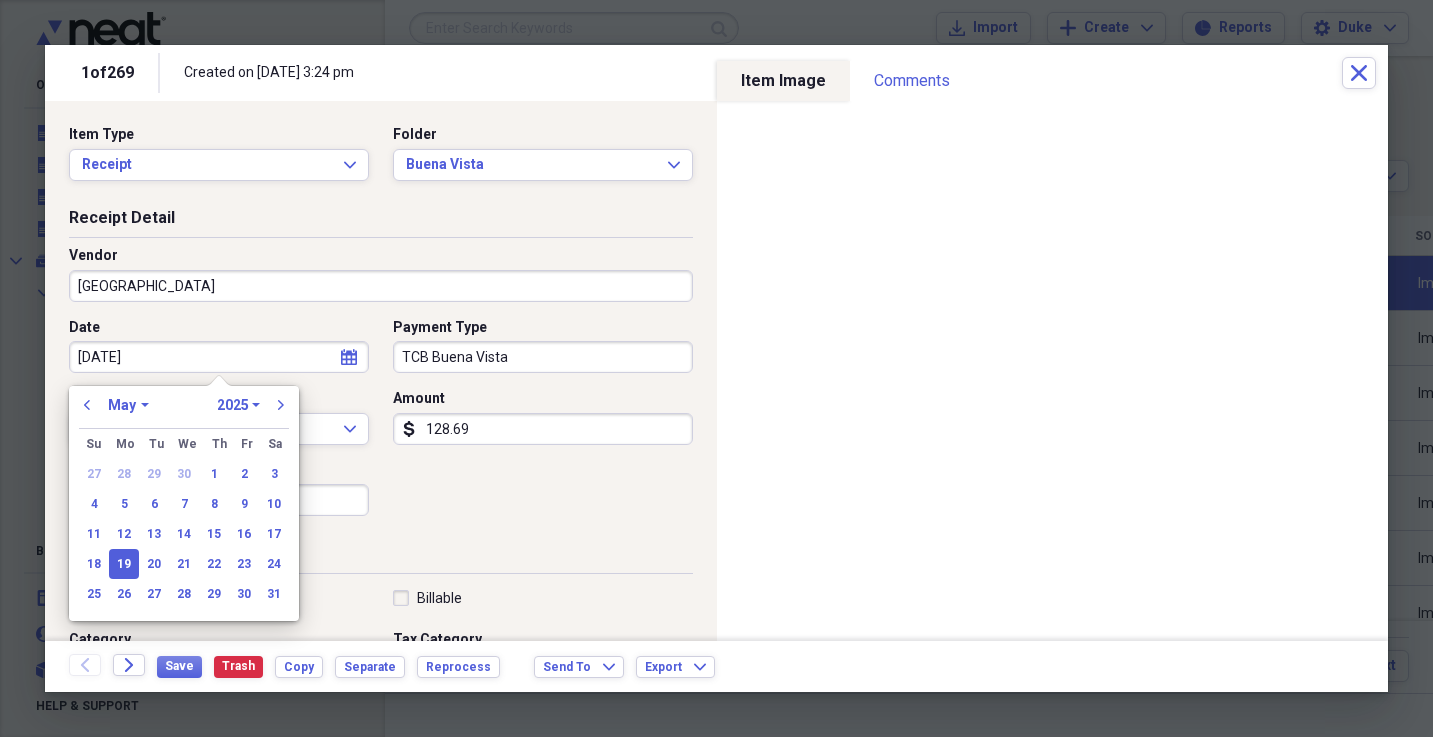 select on "2020" 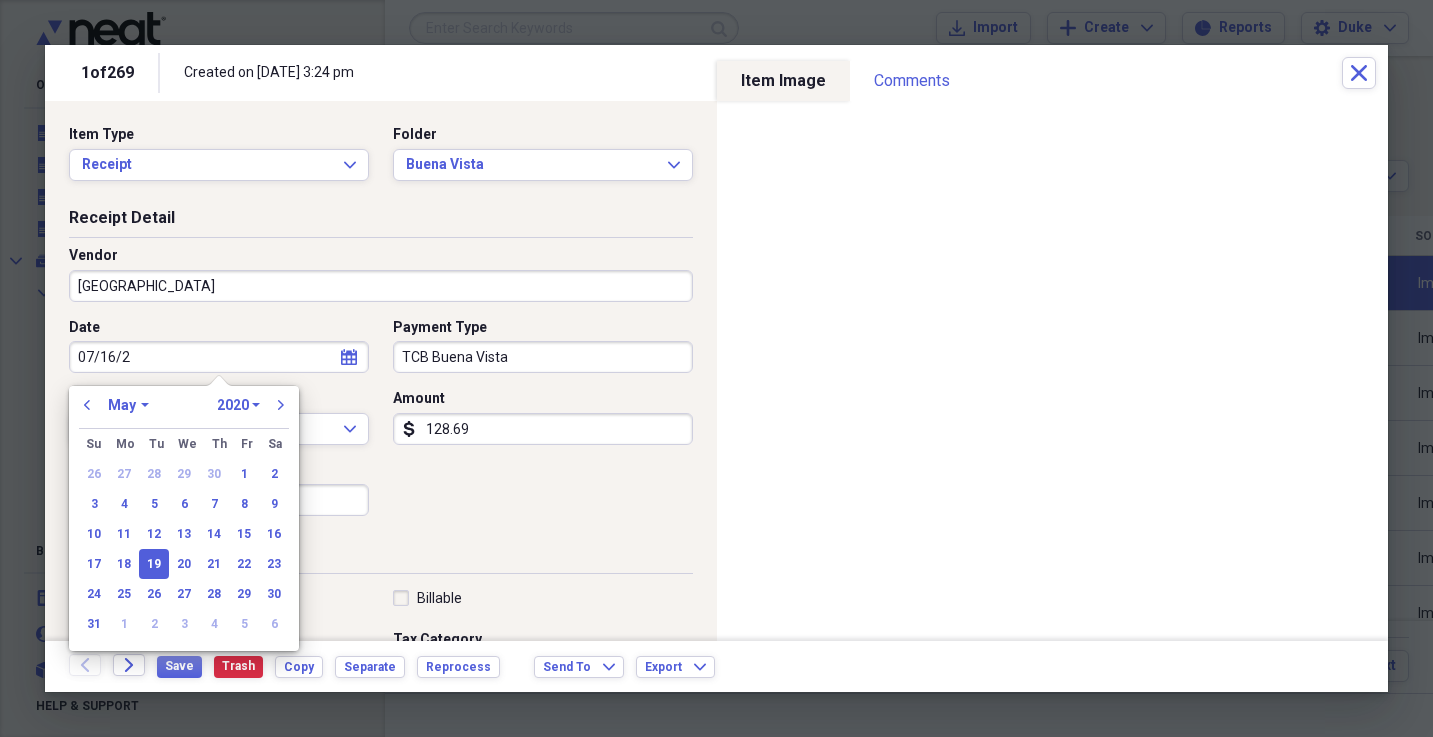 type on "[DATE]" 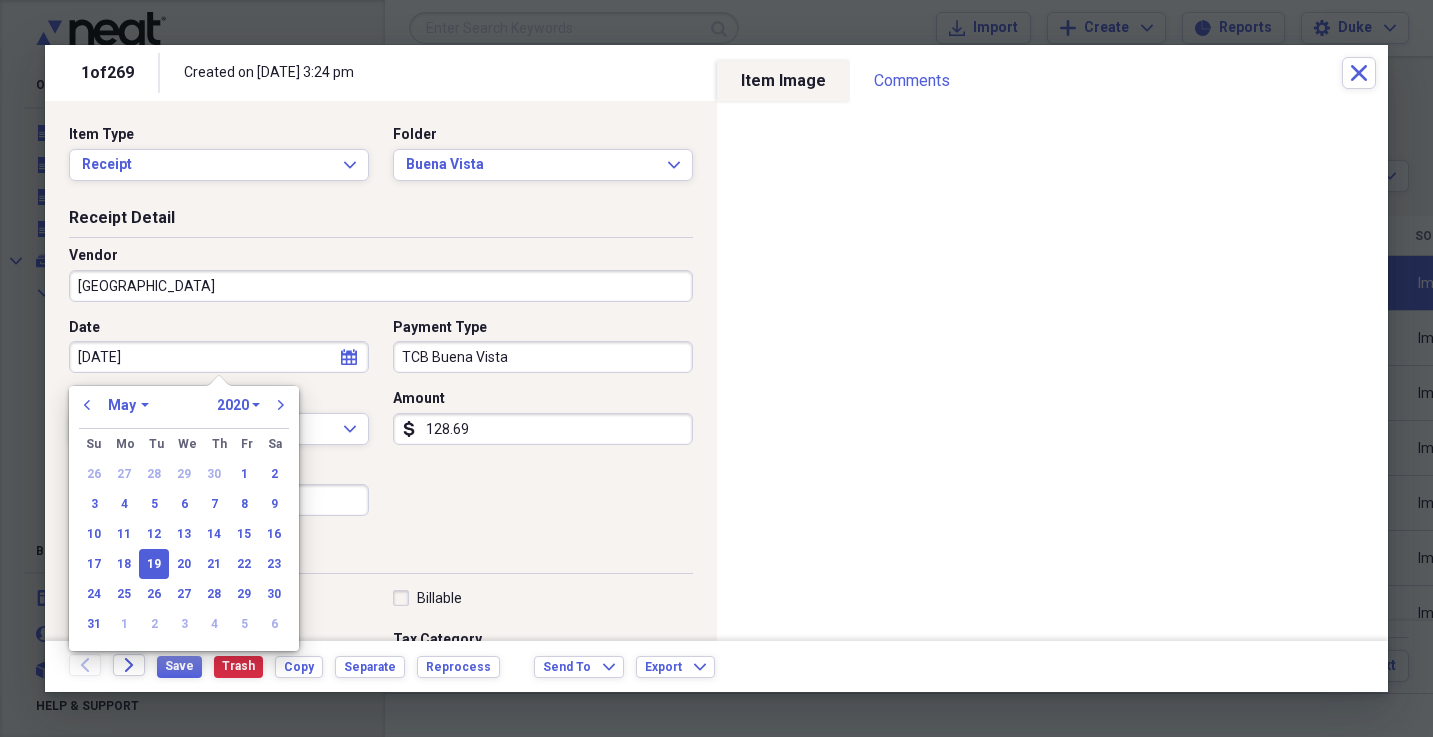 select on "6" 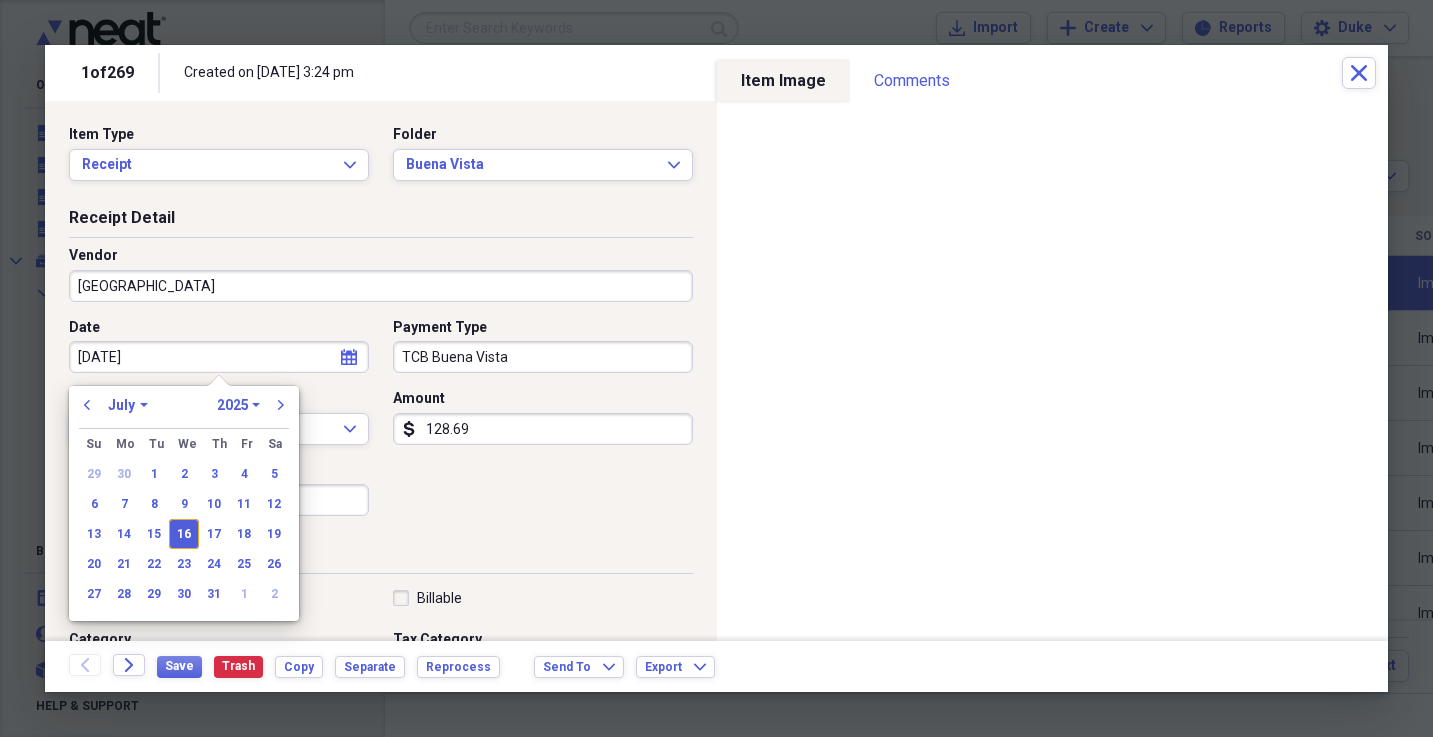 type on "[DATE]" 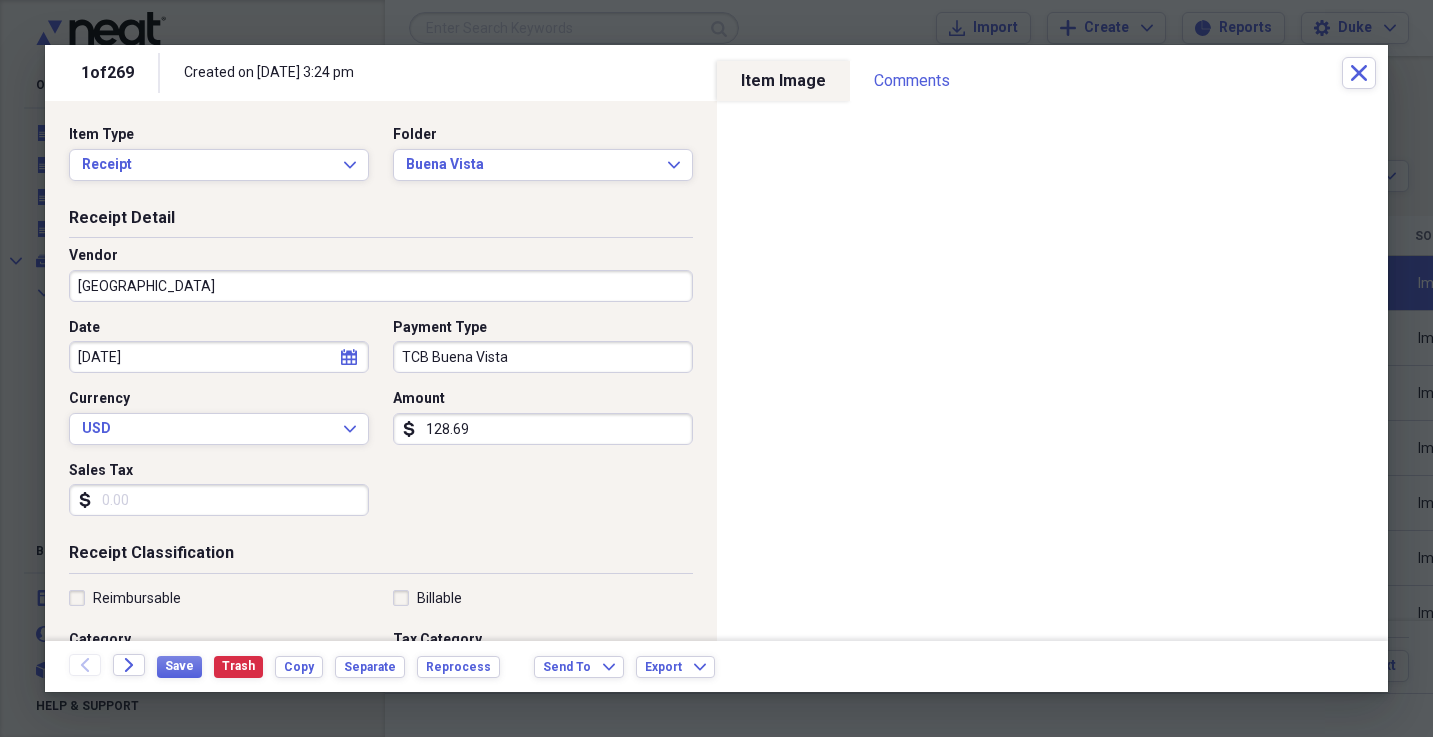click on "128.69" at bounding box center (543, 429) 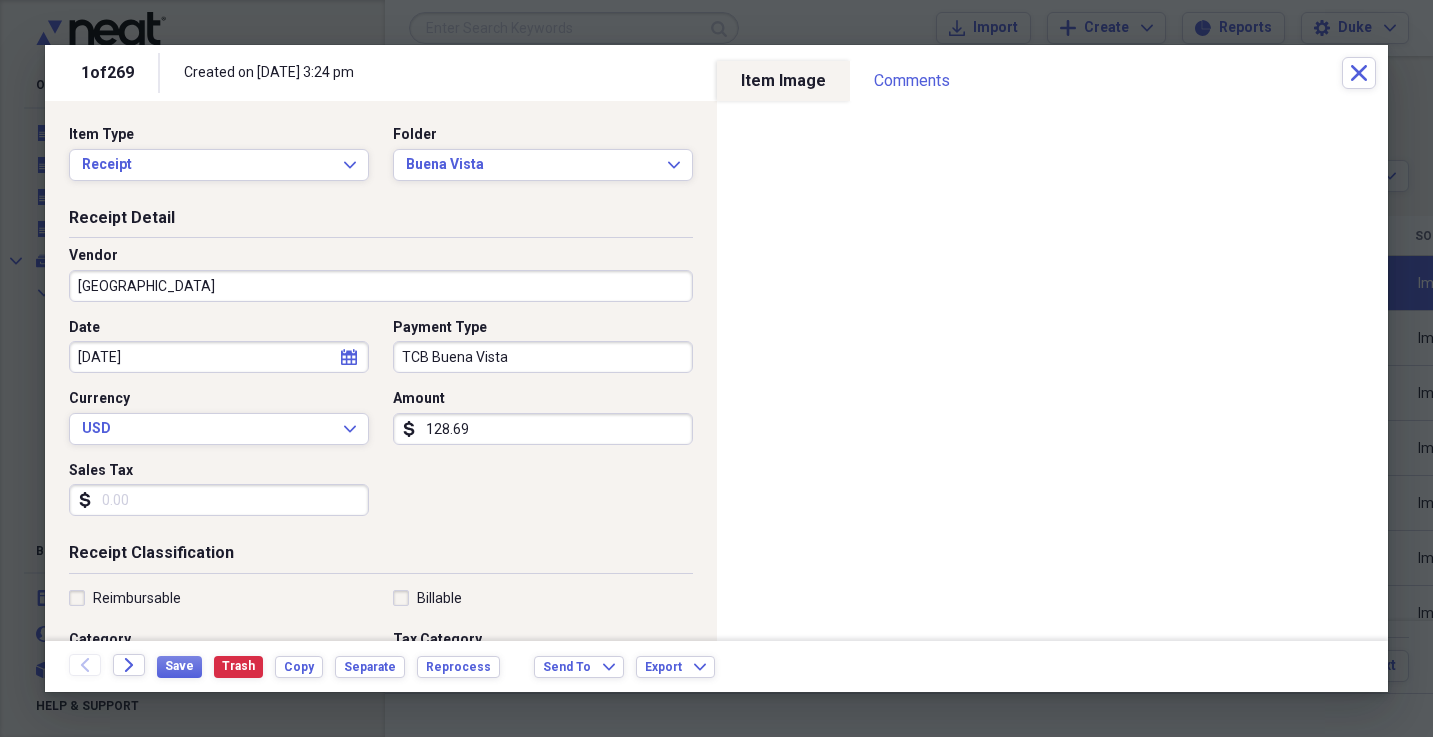type on "128.69" 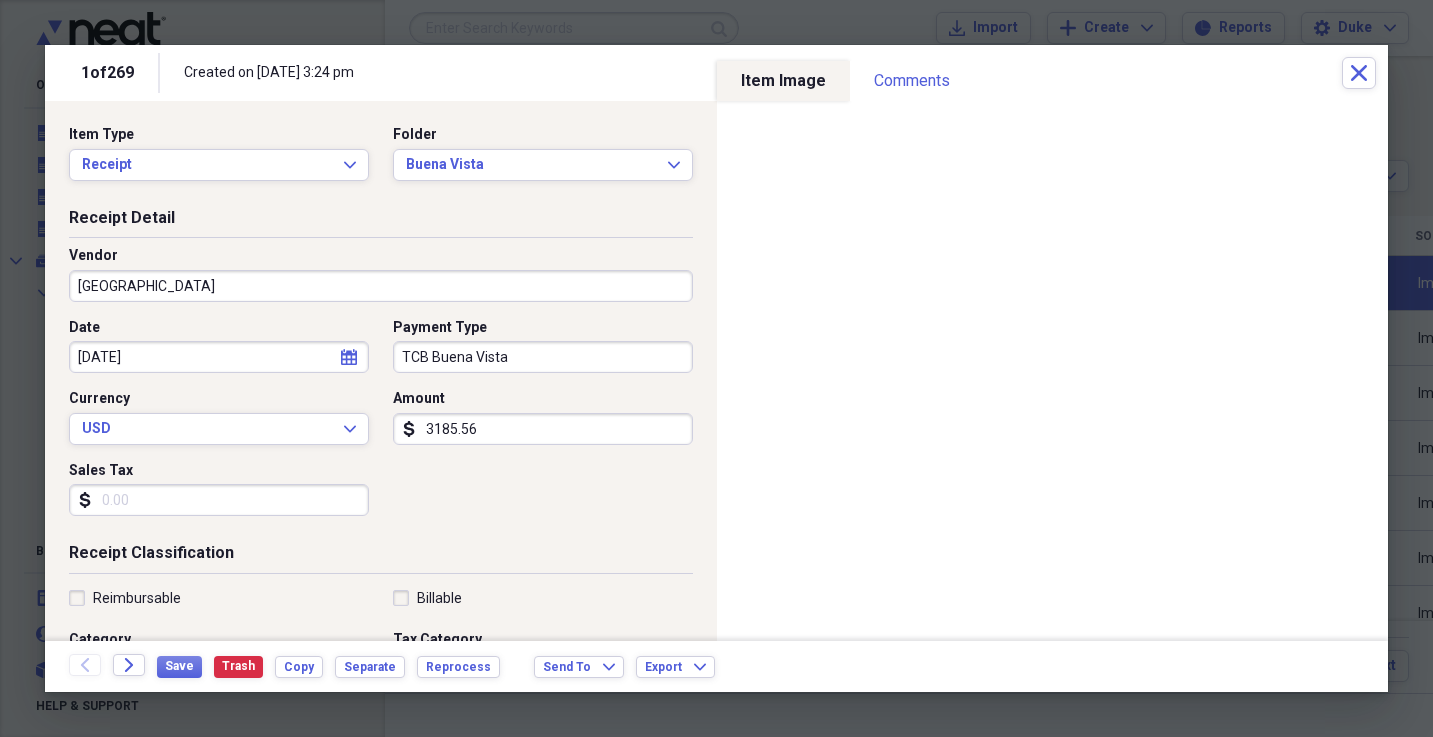 type on "31855.69" 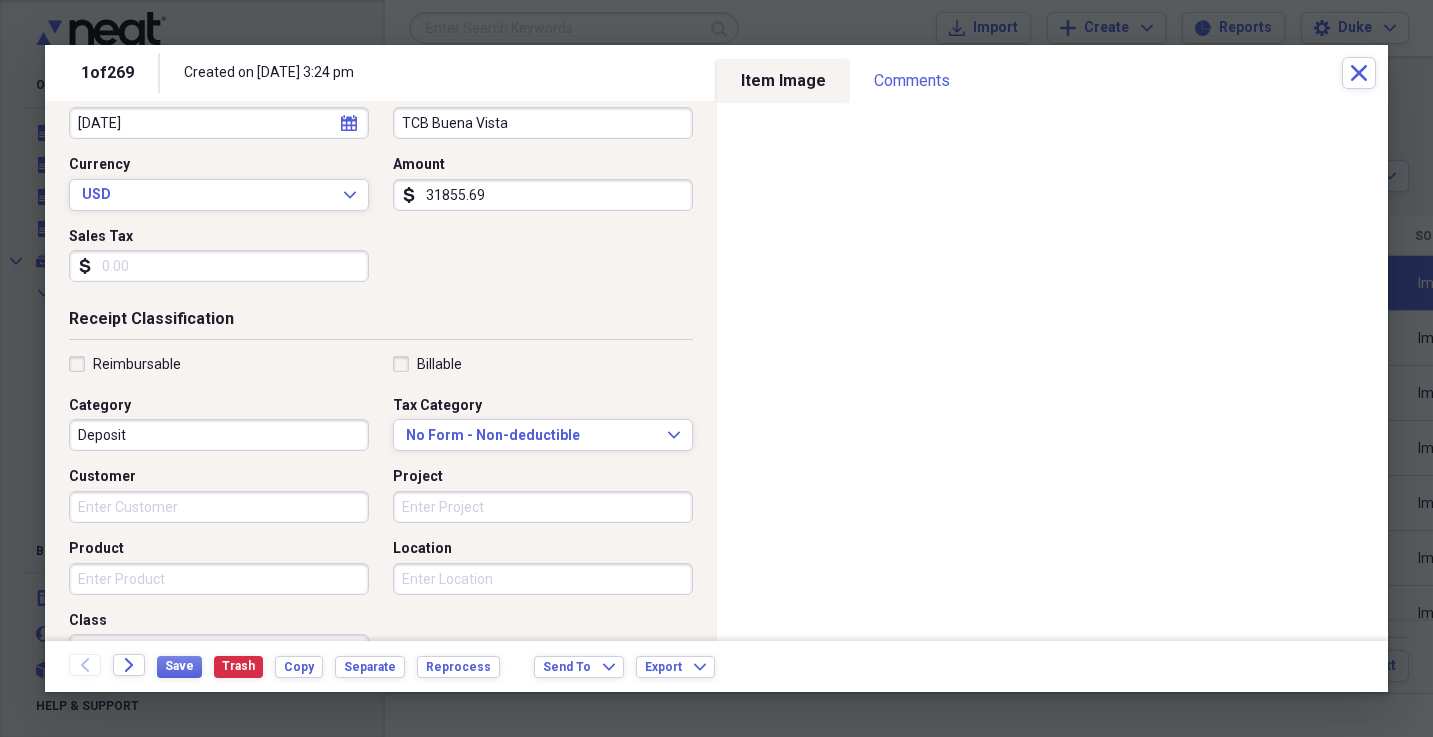 scroll, scrollTop: 243, scrollLeft: 0, axis: vertical 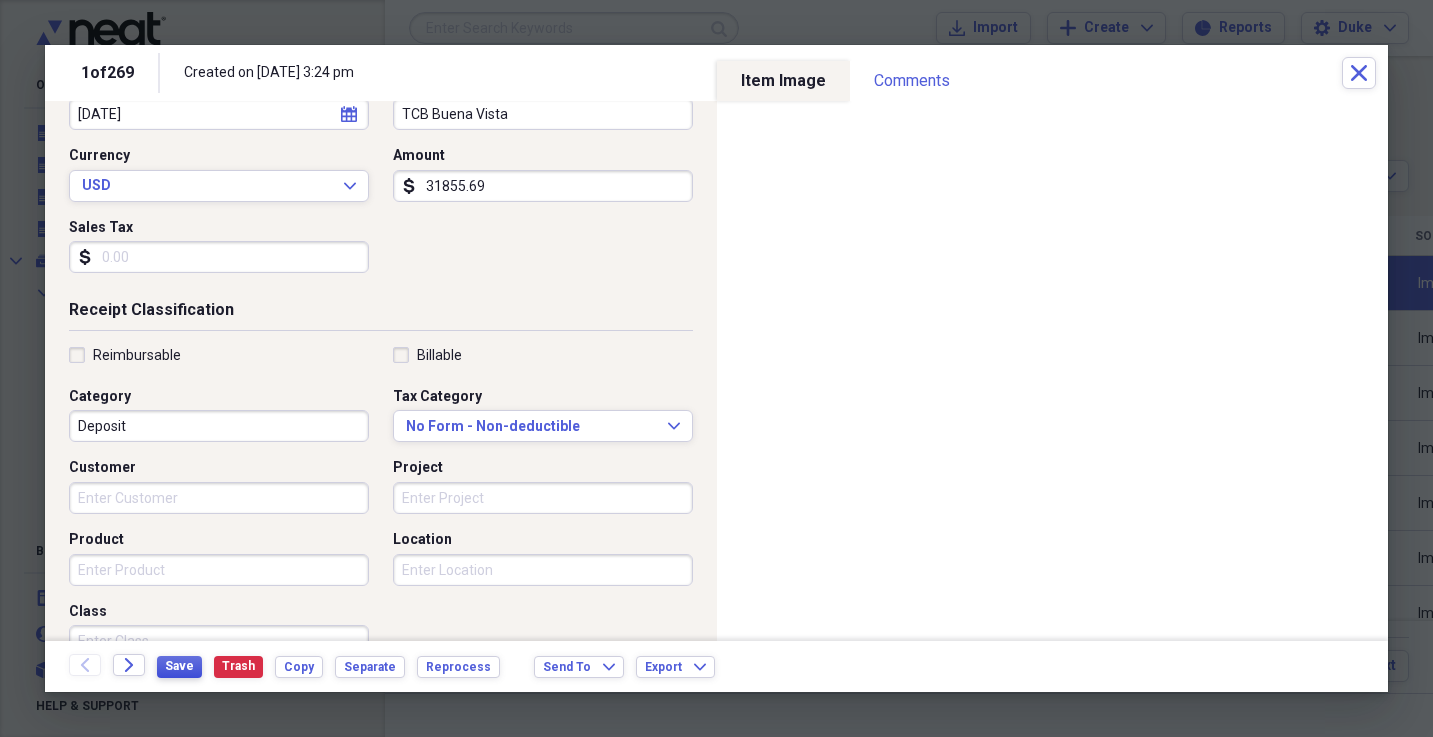 click on "Save" at bounding box center [179, 666] 